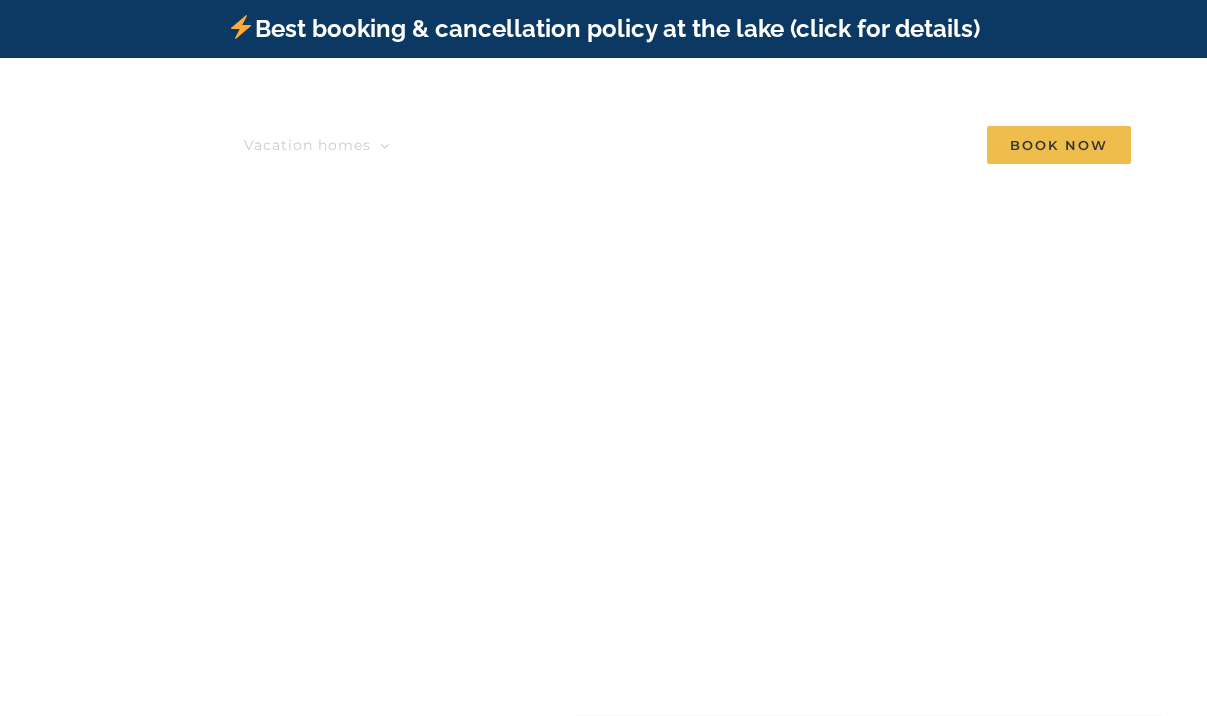 scroll, scrollTop: 0, scrollLeft: 0, axis: both 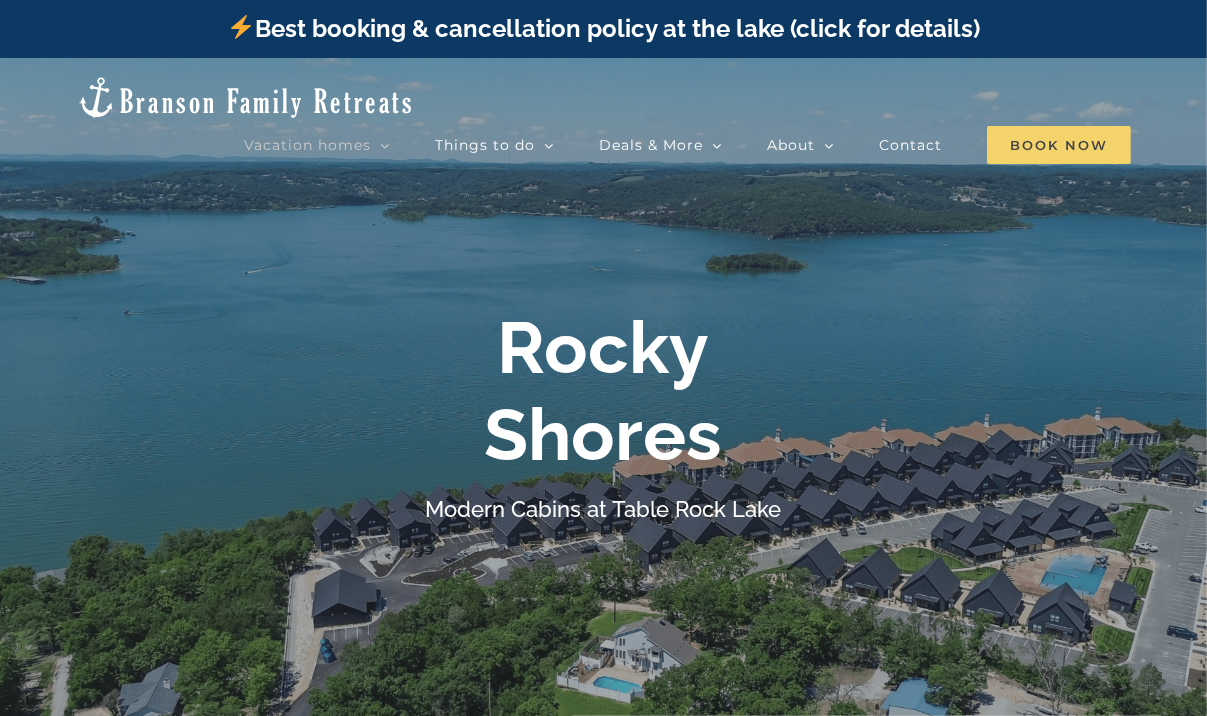 click on "Book Now" at bounding box center (1059, 145) 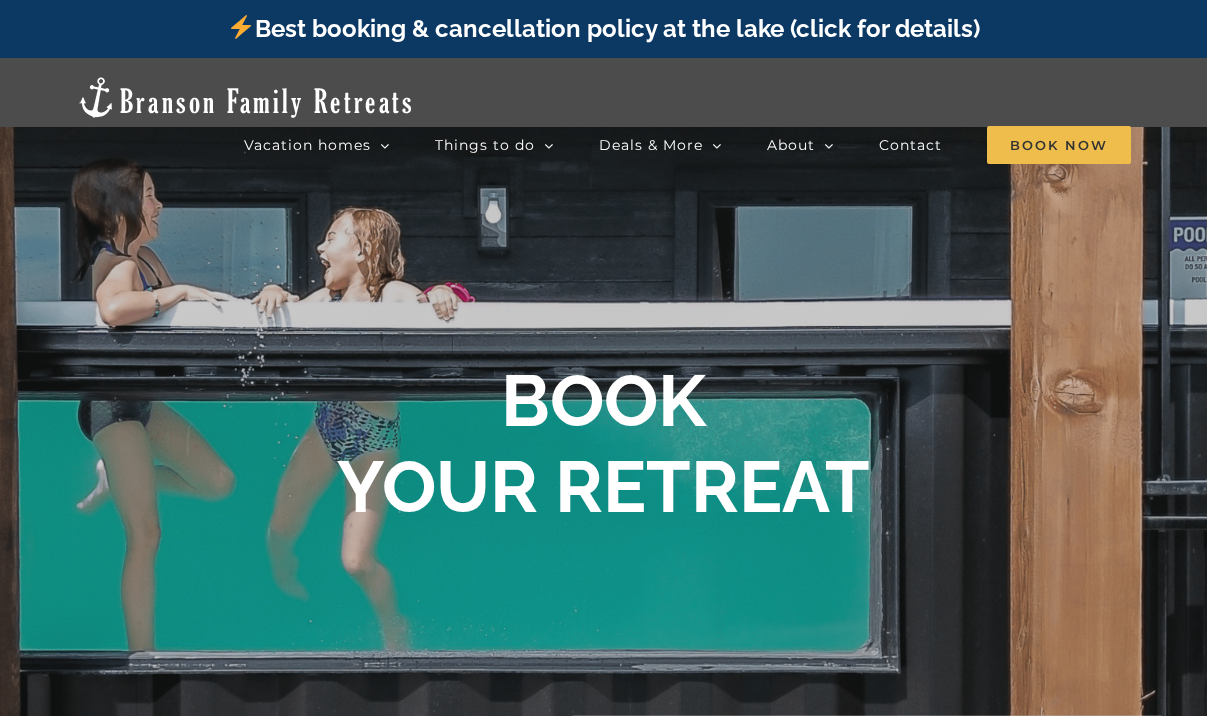 scroll, scrollTop: 0, scrollLeft: 0, axis: both 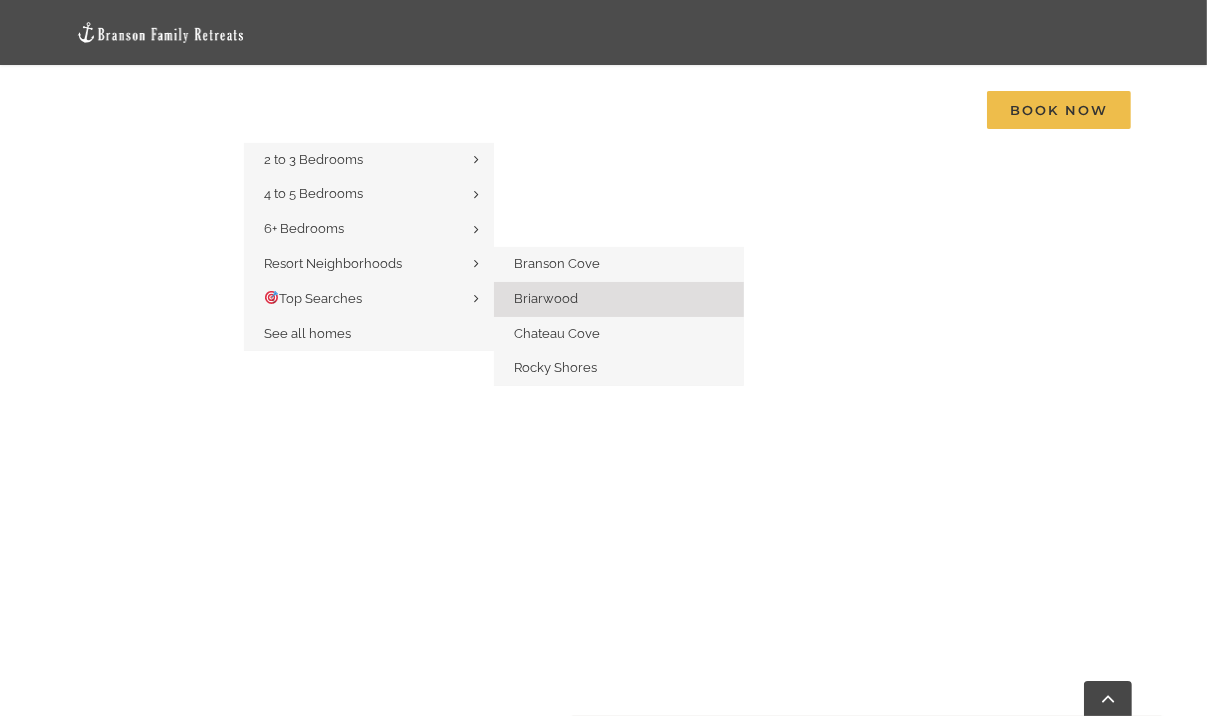 click on "Briarwood" at bounding box center [546, 298] 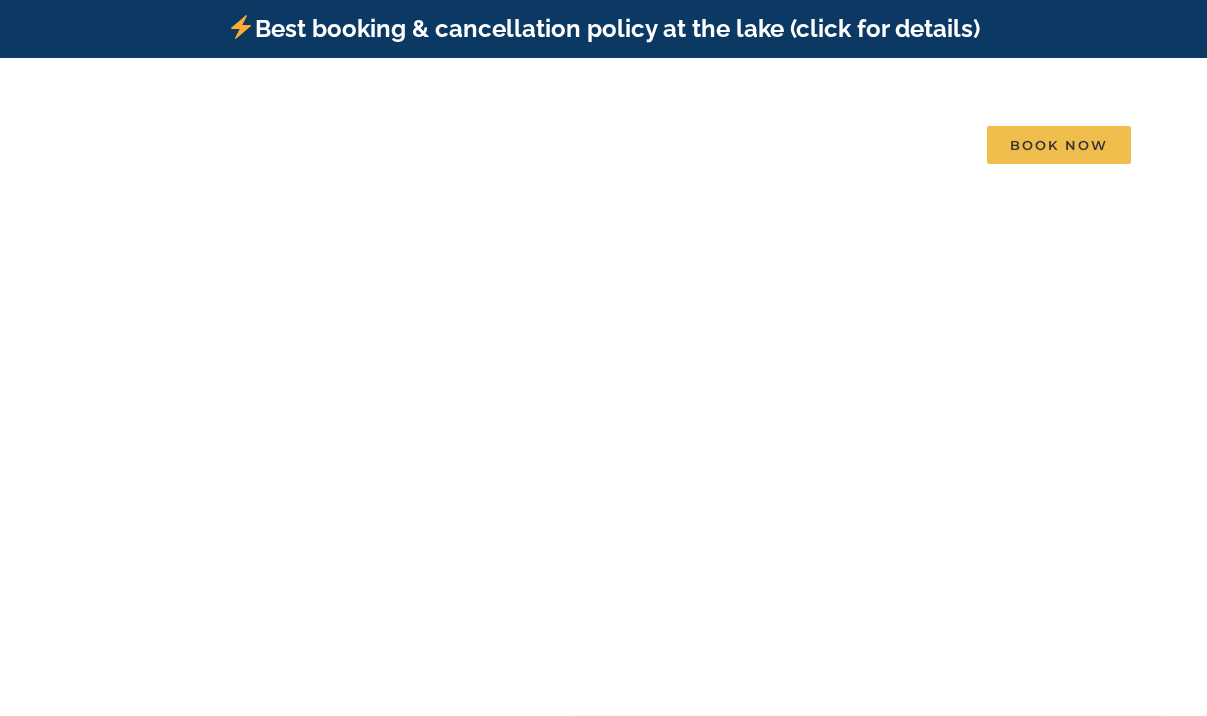 scroll, scrollTop: 0, scrollLeft: 0, axis: both 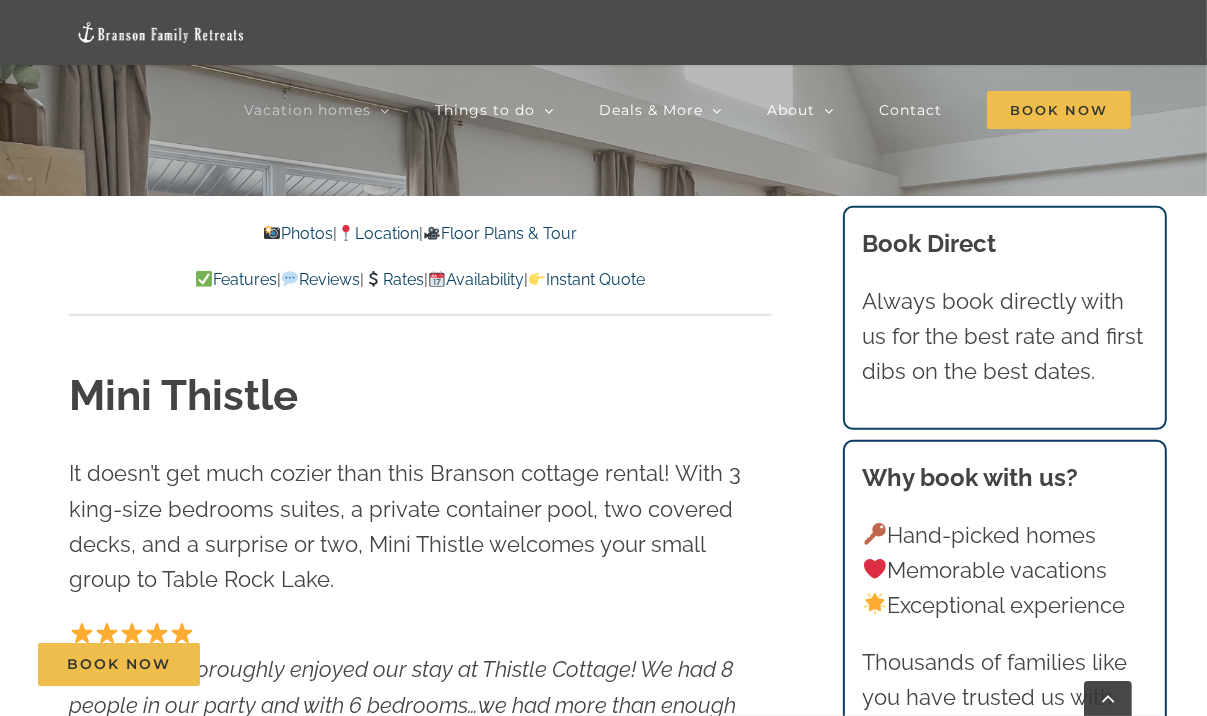 click at bounding box center [437, 279] 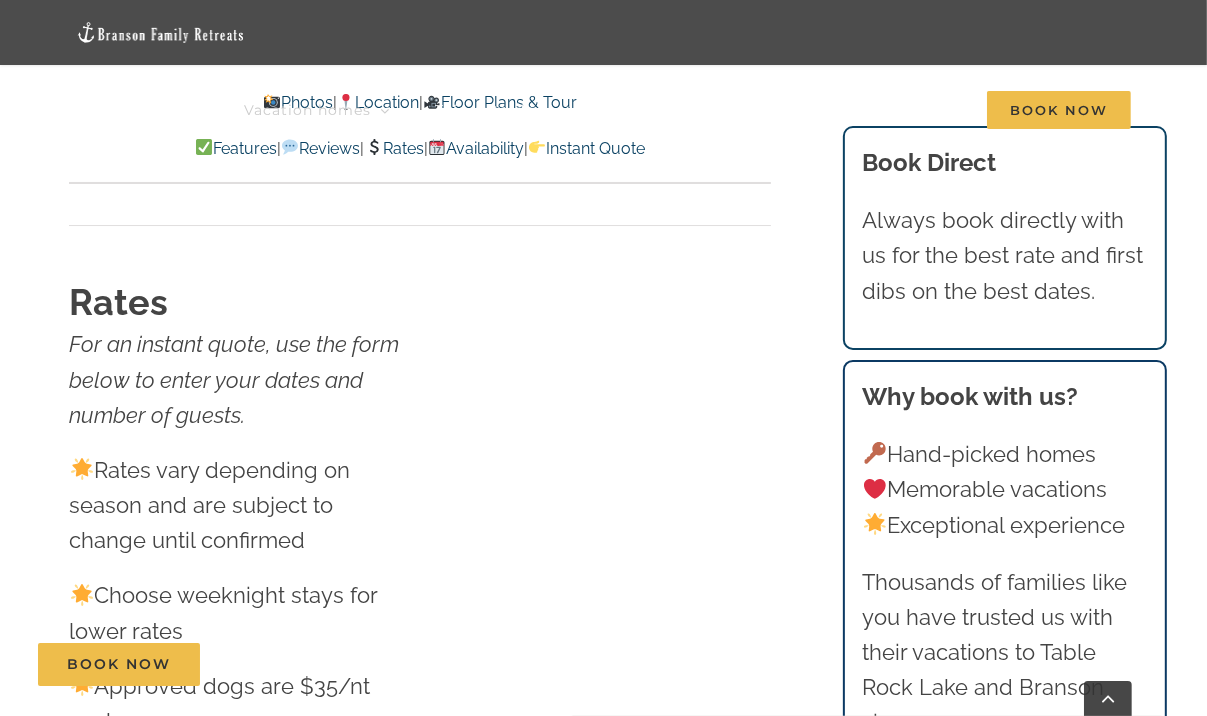 scroll, scrollTop: 11586, scrollLeft: 0, axis: vertical 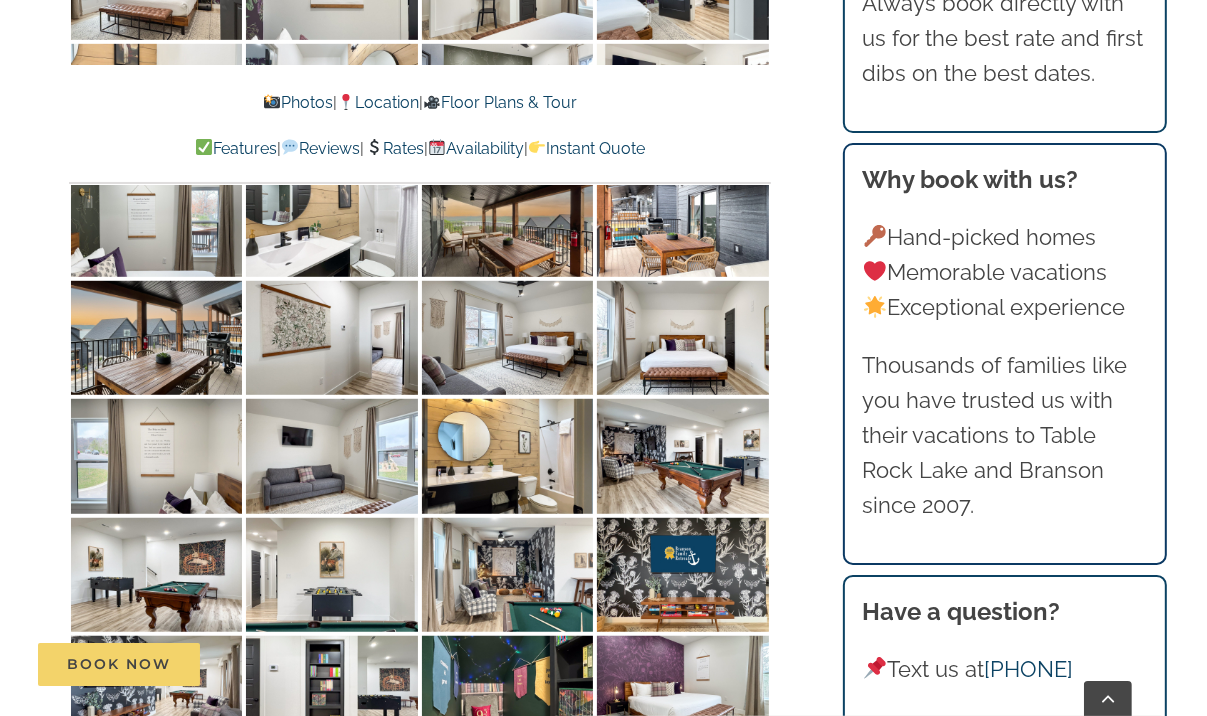 click on "Book Now" at bounding box center (119, 664) 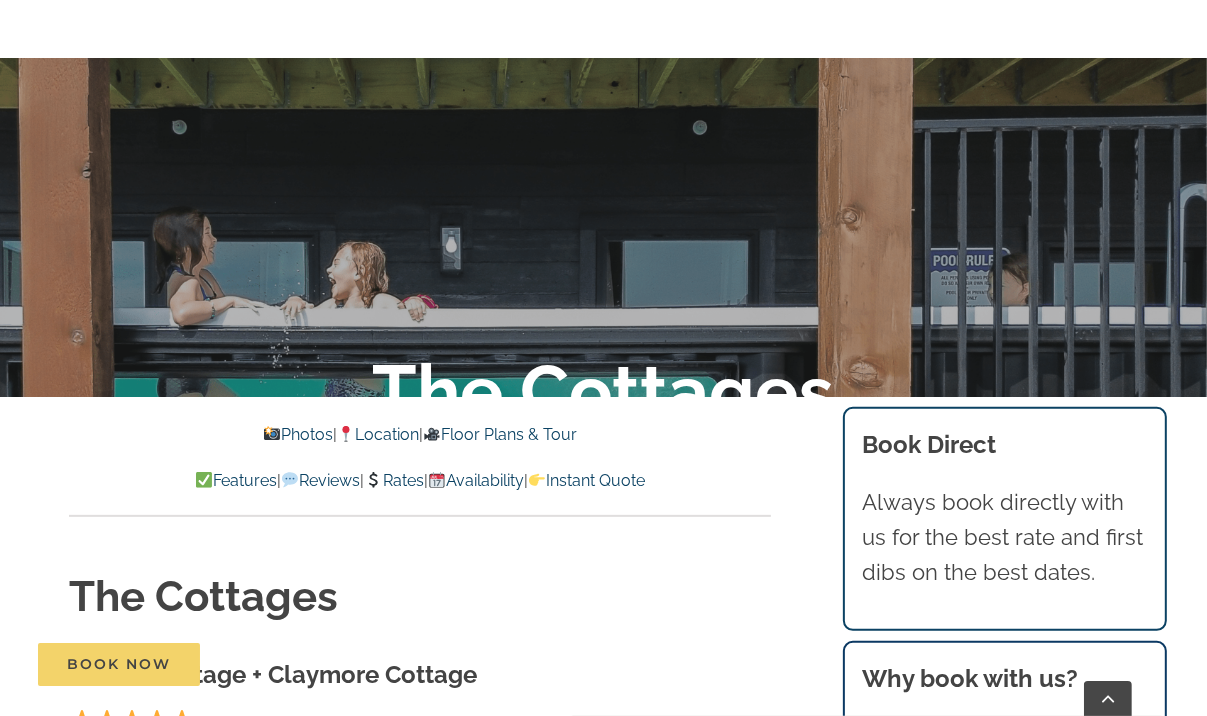 scroll, scrollTop: 0, scrollLeft: 0, axis: both 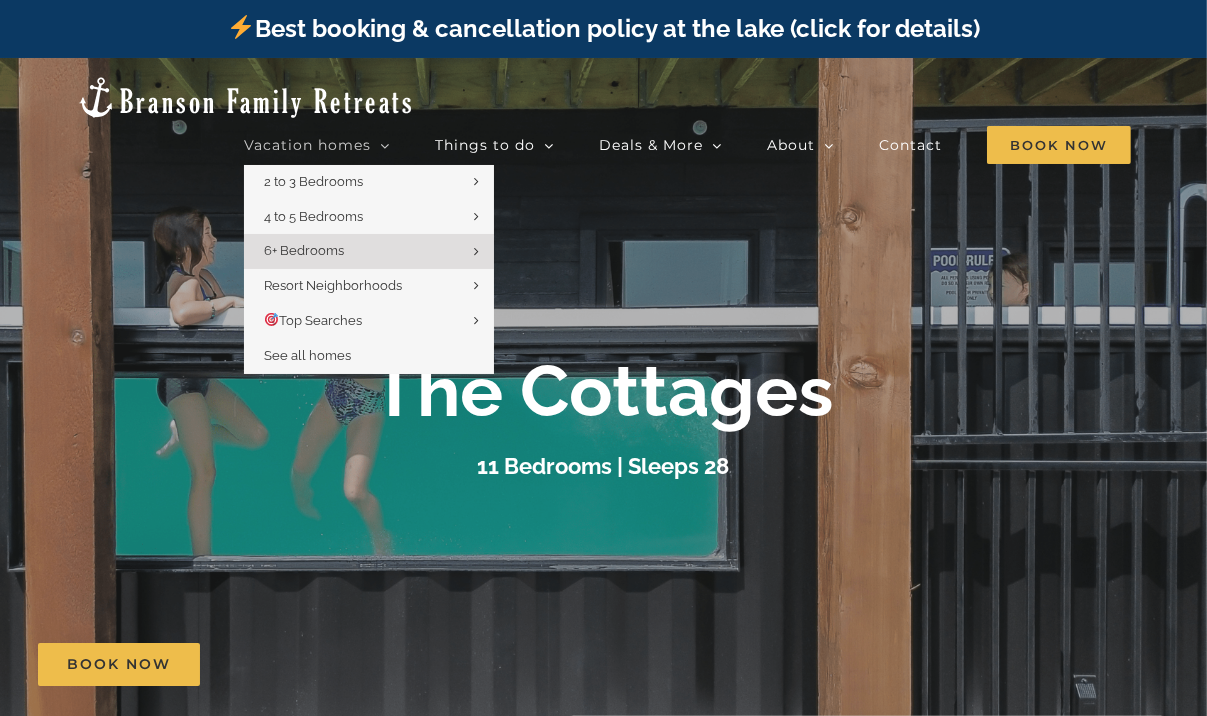 click on "Vacation homes" at bounding box center [307, 145] 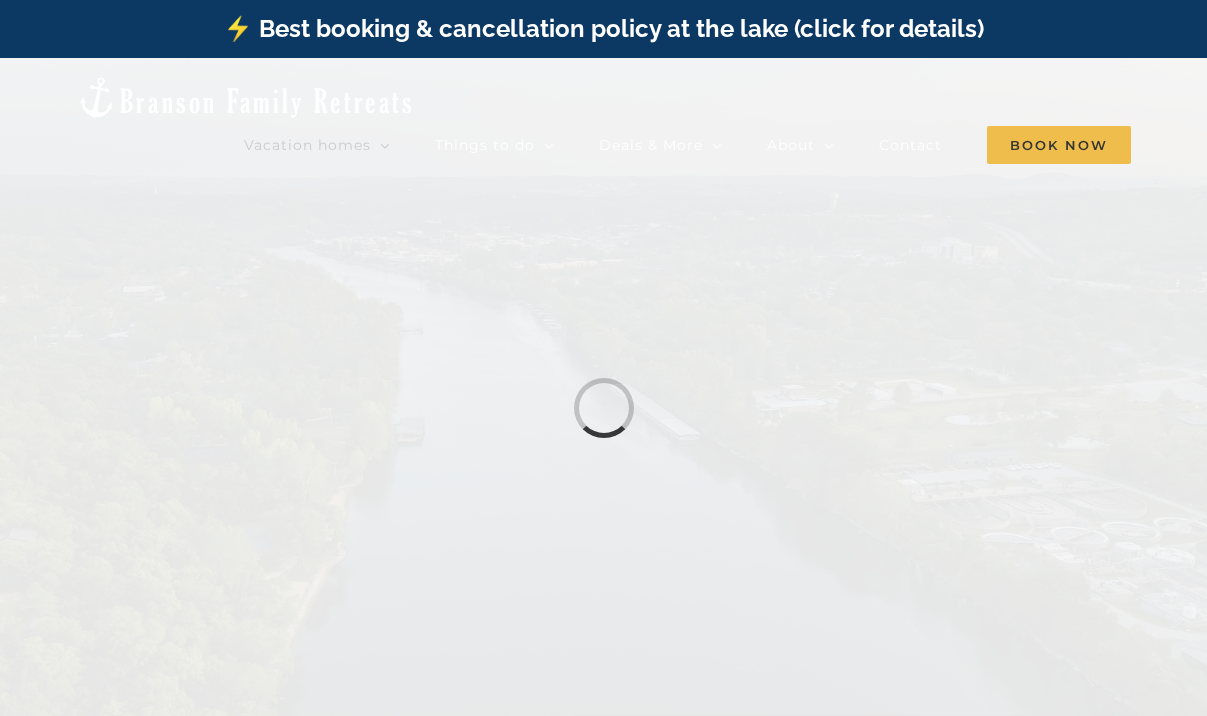 scroll, scrollTop: 0, scrollLeft: 0, axis: both 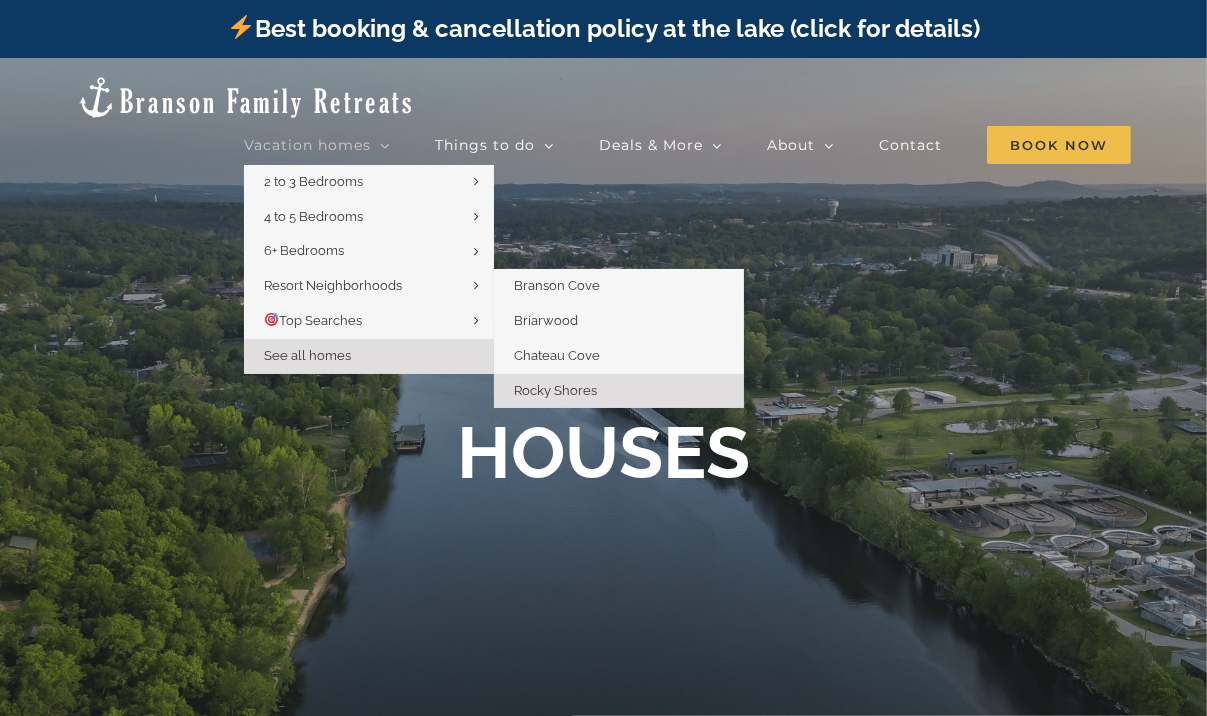 click on "Rocky Shores" at bounding box center [619, 391] 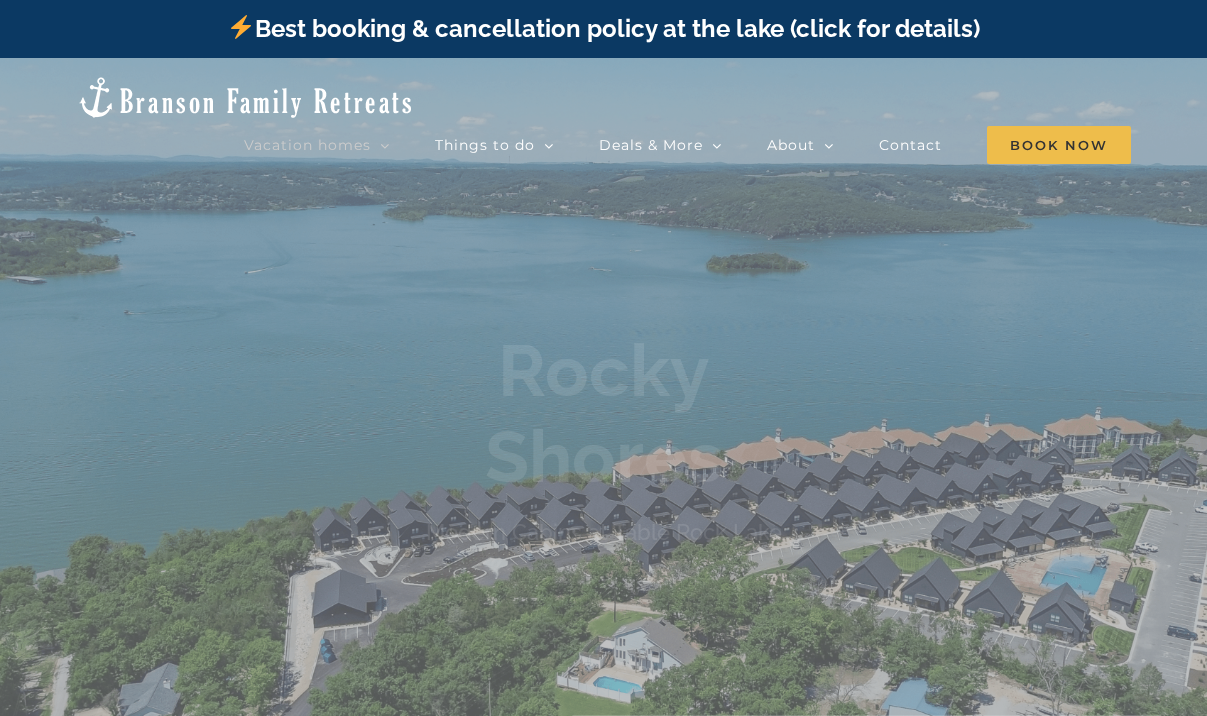 scroll, scrollTop: 0, scrollLeft: 0, axis: both 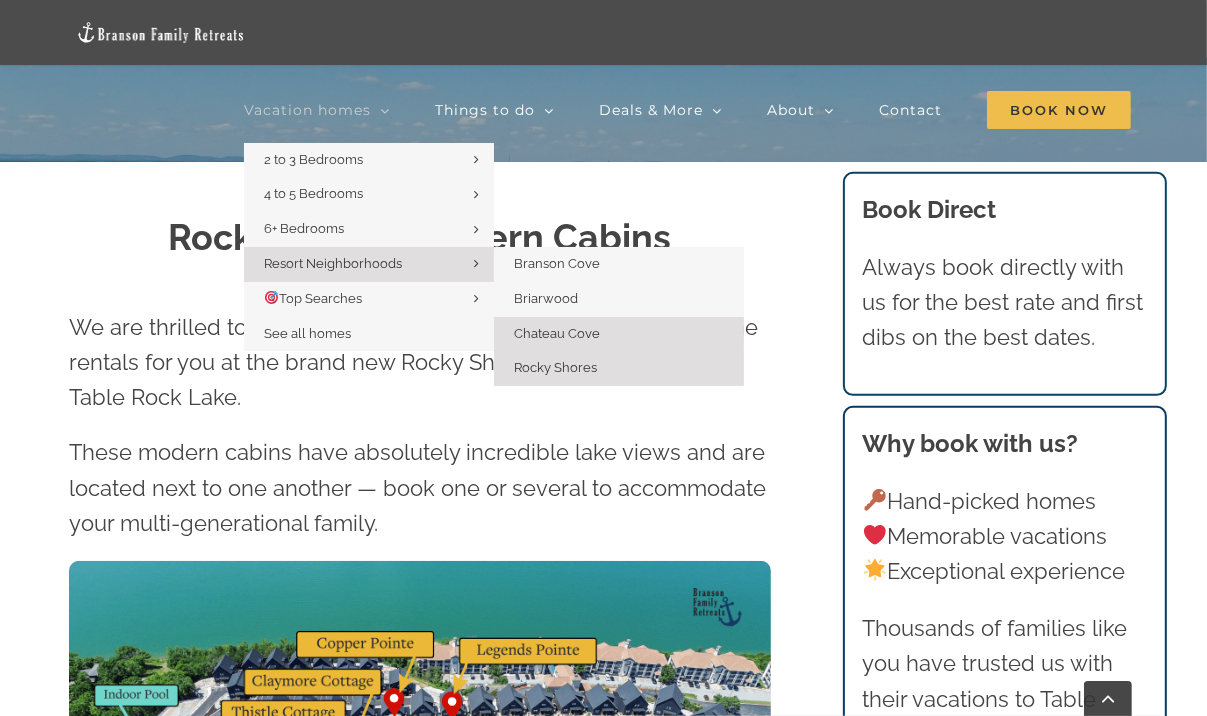 click on "Chateau Cove" at bounding box center [557, 333] 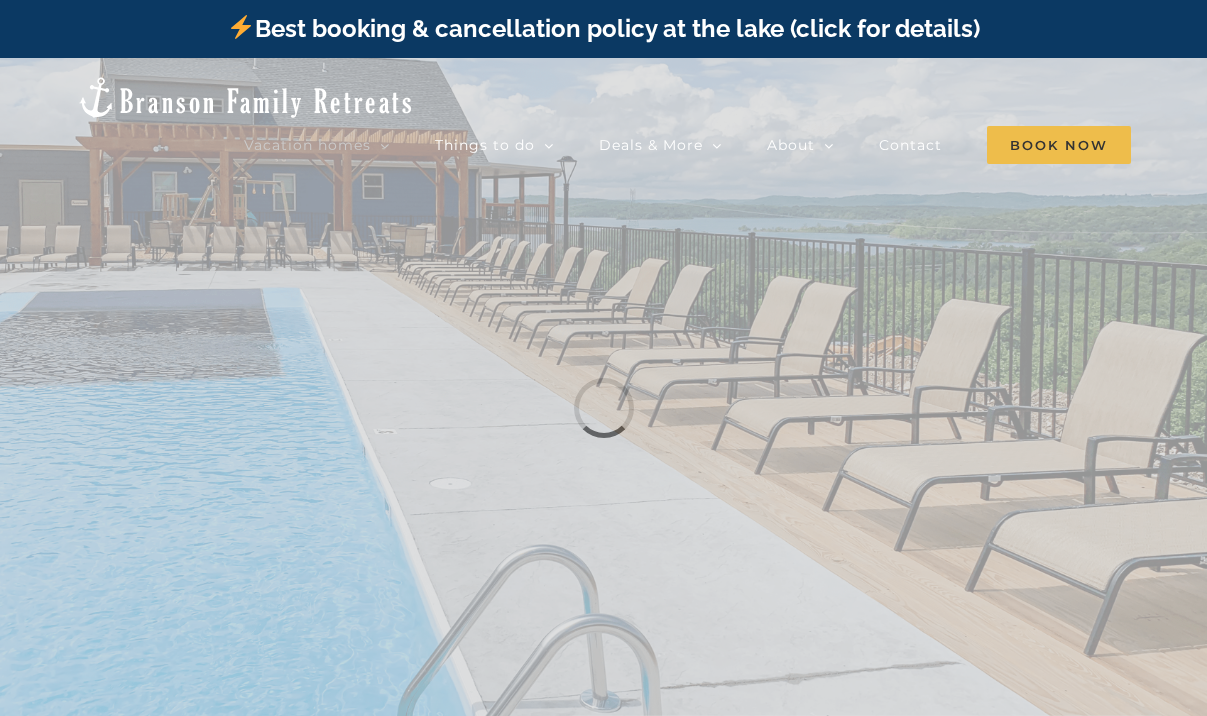 scroll, scrollTop: 0, scrollLeft: 0, axis: both 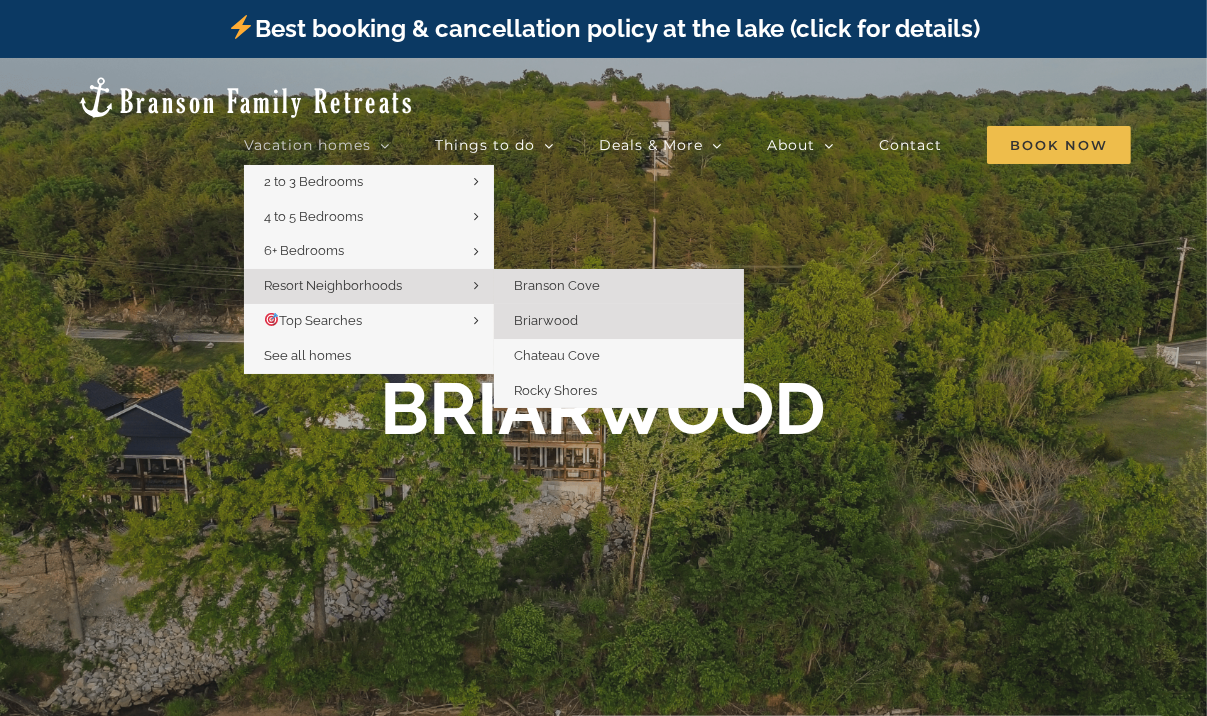 click on "Branson Cove" at bounding box center [619, 286] 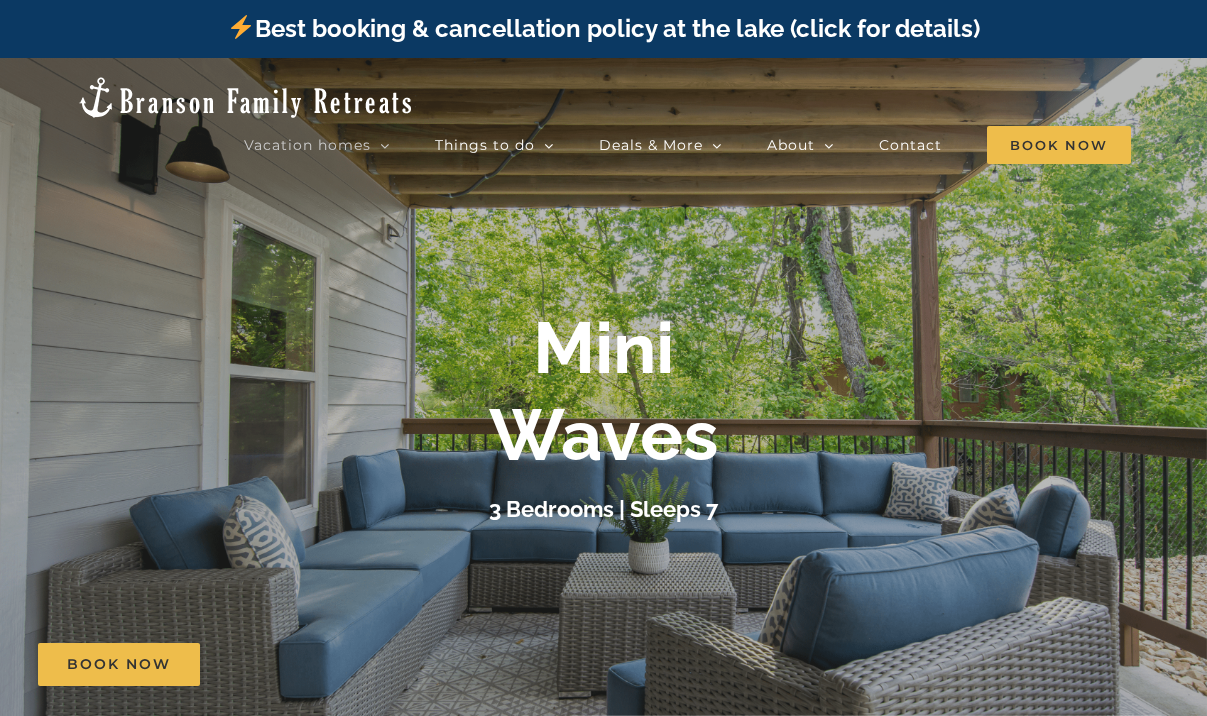 scroll, scrollTop: 0, scrollLeft: 0, axis: both 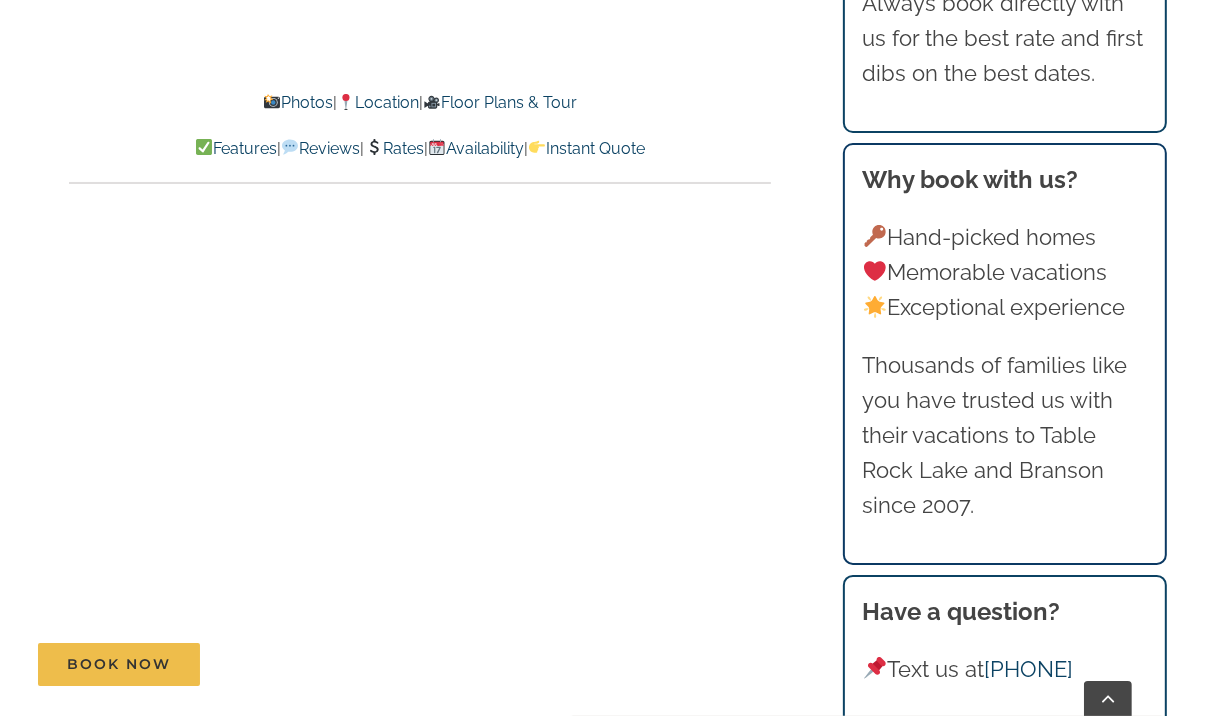 click on "Availability" at bounding box center [476, 148] 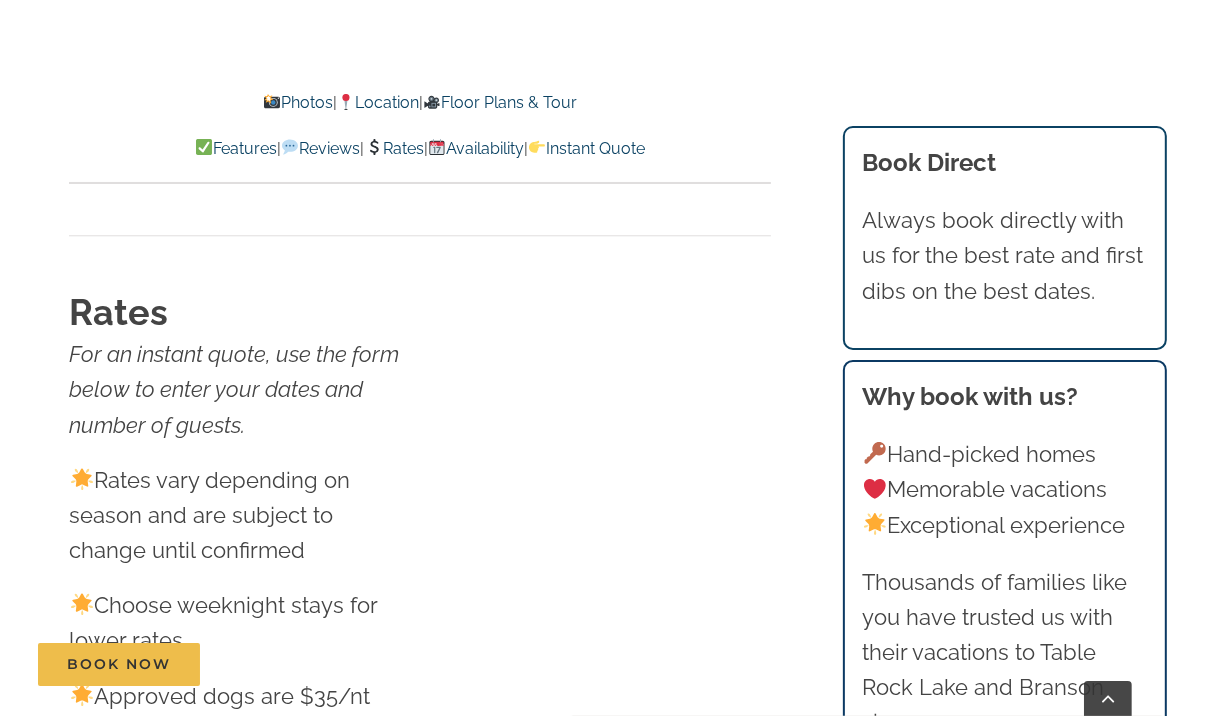 scroll, scrollTop: 10042, scrollLeft: 0, axis: vertical 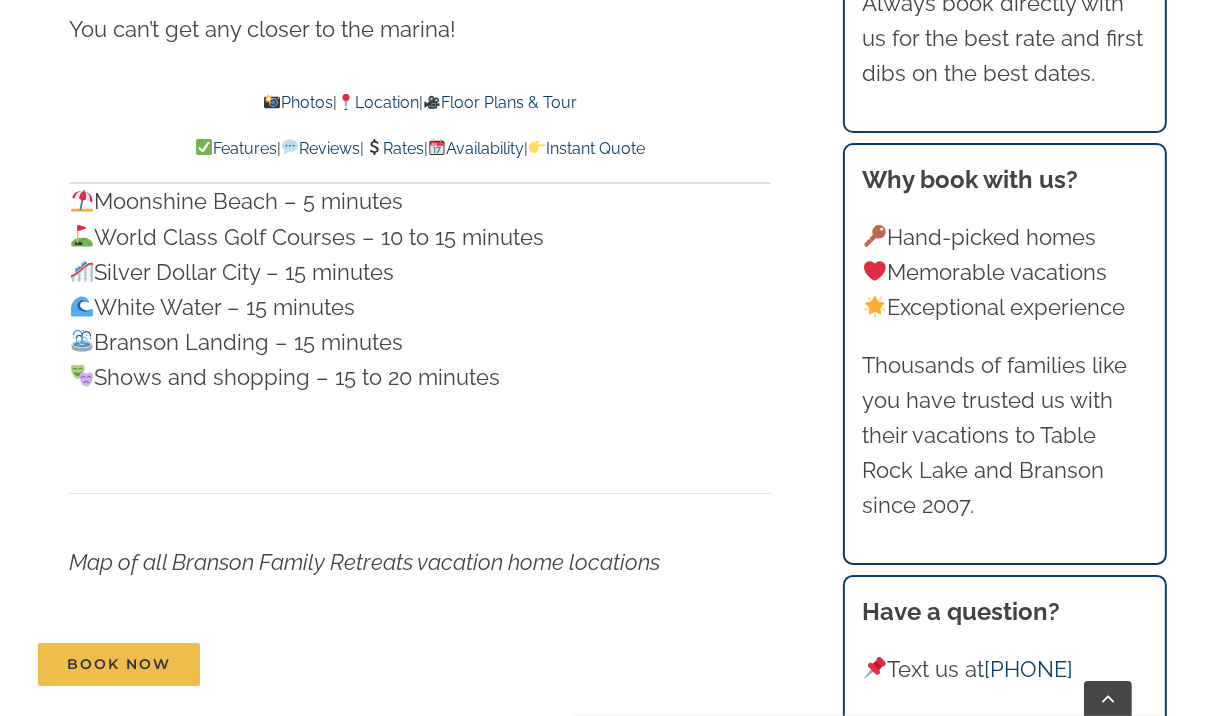 click on "Availability" at bounding box center (476, 148) 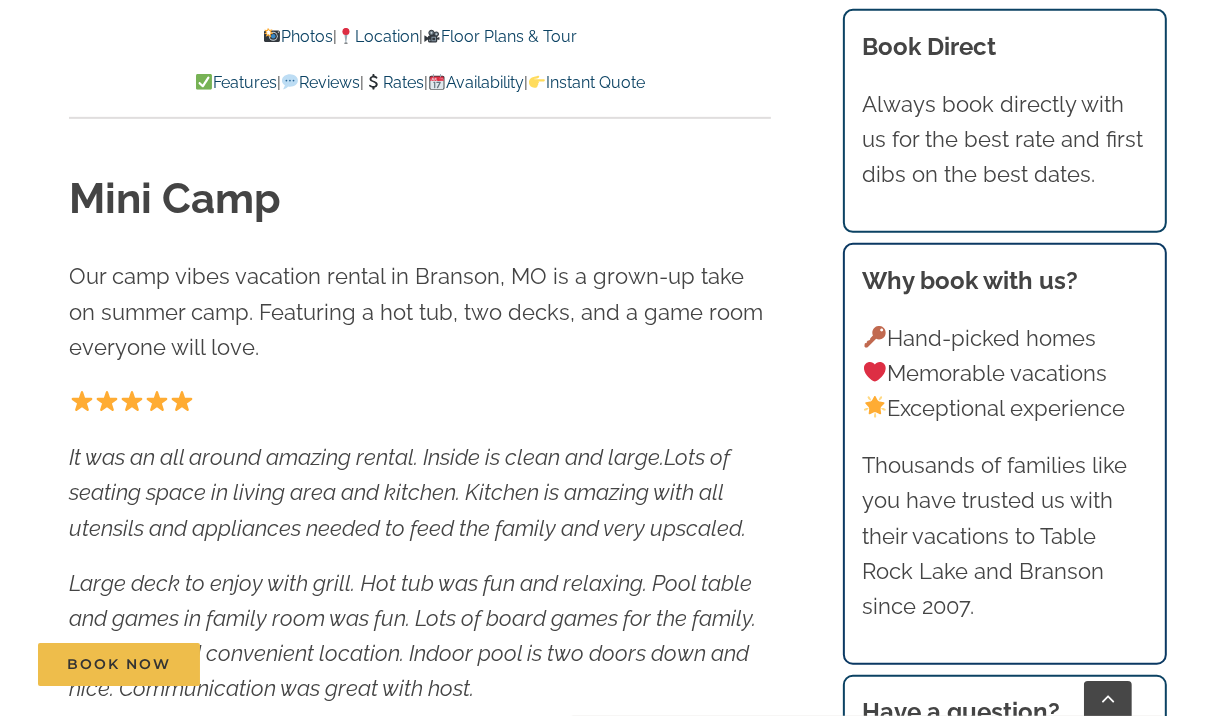 scroll, scrollTop: 0, scrollLeft: 0, axis: both 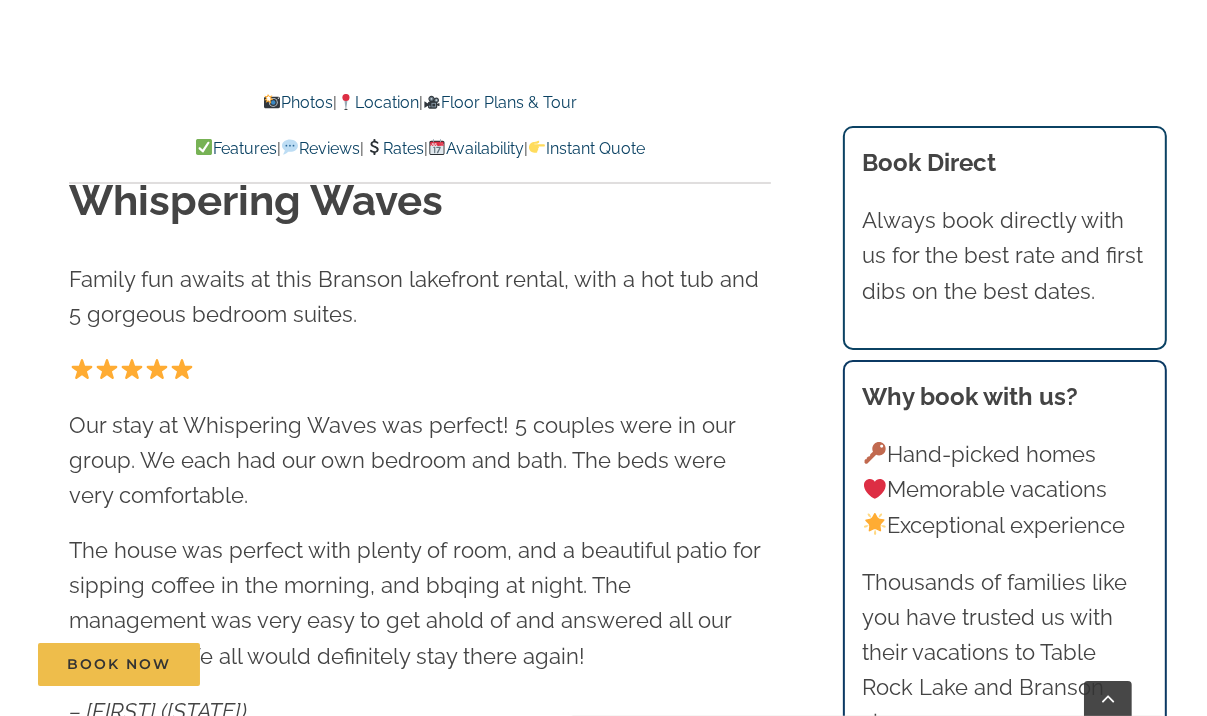 click on "Photos    |     Location    |     Floor Plans & Tour
Features    |     Reviews    |     Rates    |     Availability    |     Instant Quote
Photos  |   Location  |   Floor Plans & Tour
Features  |   Reviews  |   Rates  |   Availability  |   Instant Quote" at bounding box center [420, 137] 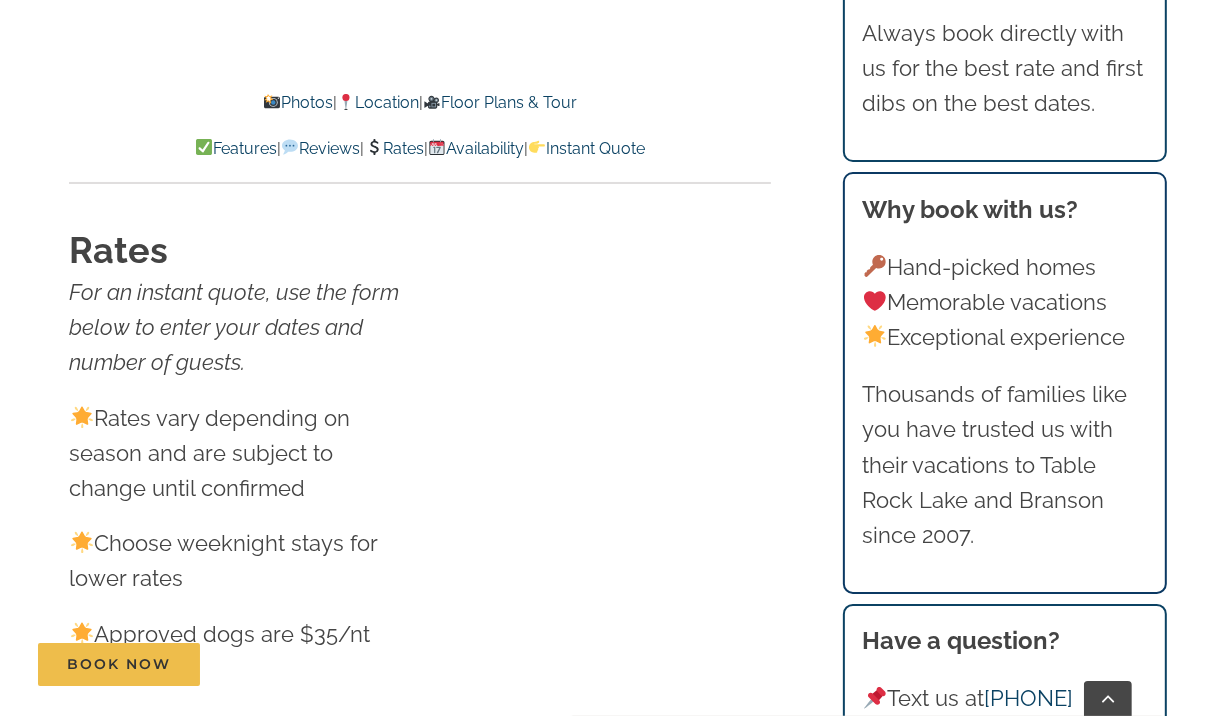 scroll, scrollTop: 9497, scrollLeft: 0, axis: vertical 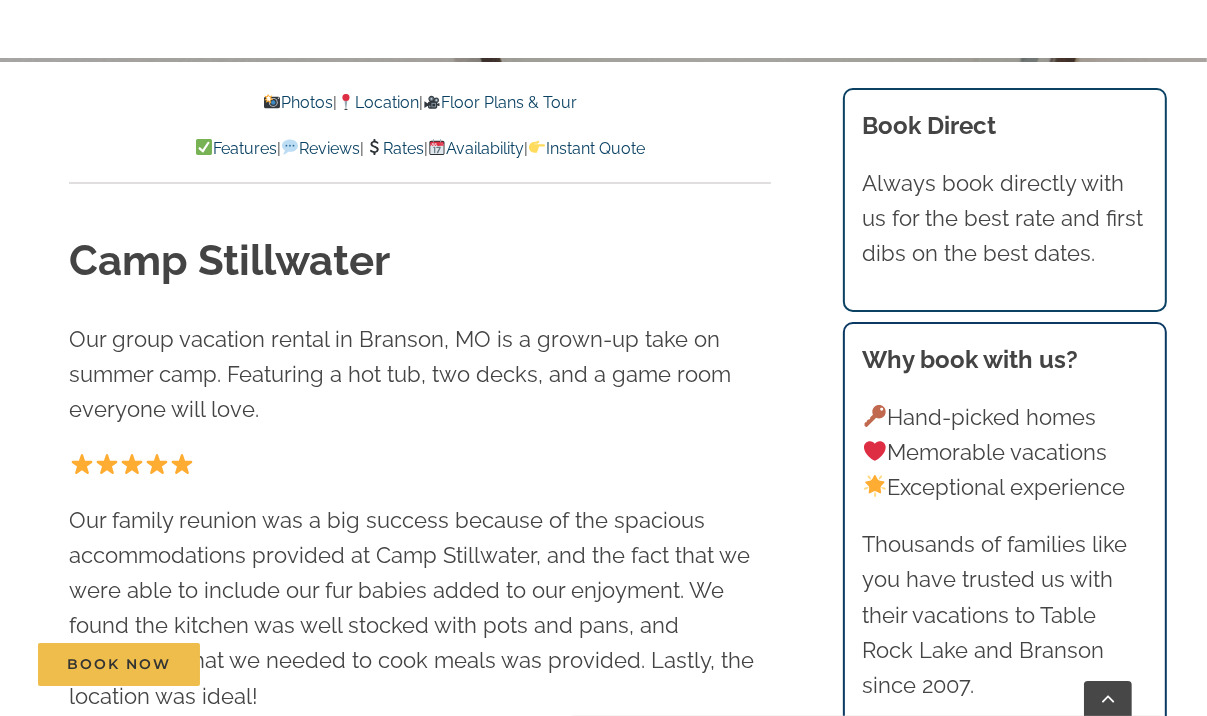click on "Photos    |     Location    |     Floor Plans & Tour
Features    |     Reviews    |     Rates    |     Availability    |     Instant Quote
Photos  |   Location  |   Floor Plans & Tour
Features  |   Reviews  |   Rates  |   Availability  |   Instant Quote" at bounding box center (420, 137) 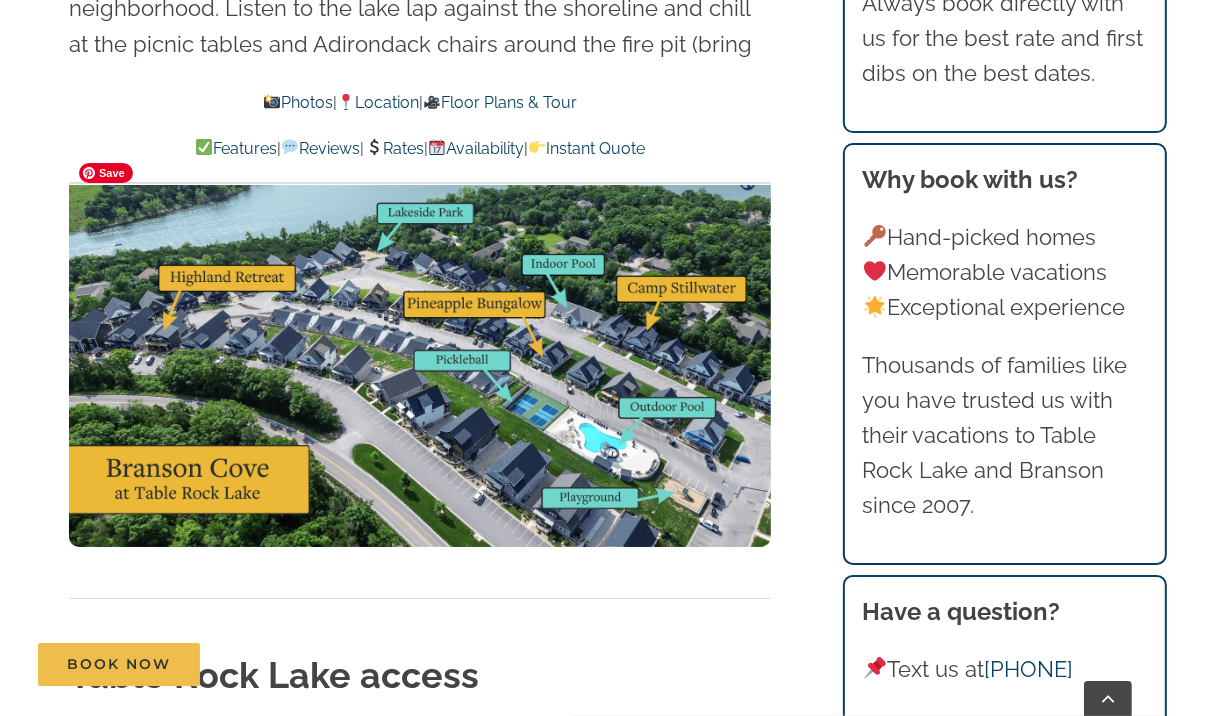 scroll, scrollTop: 5744, scrollLeft: 0, axis: vertical 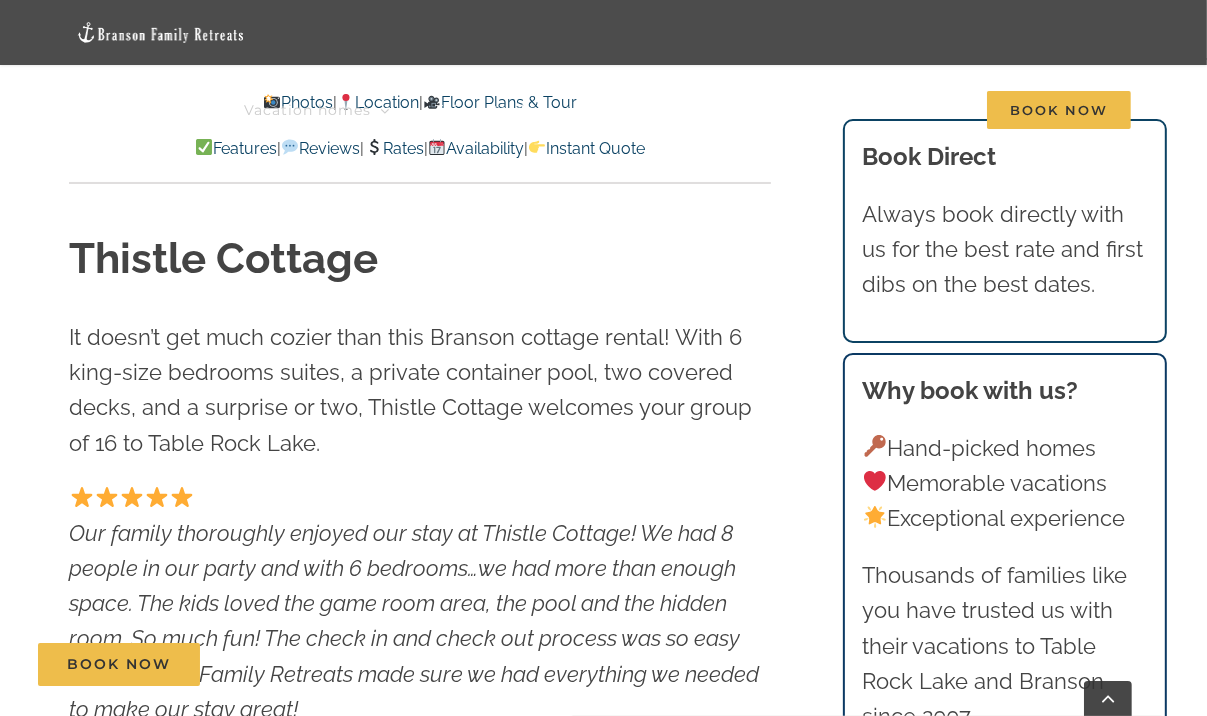 click on "Availability" at bounding box center [476, 148] 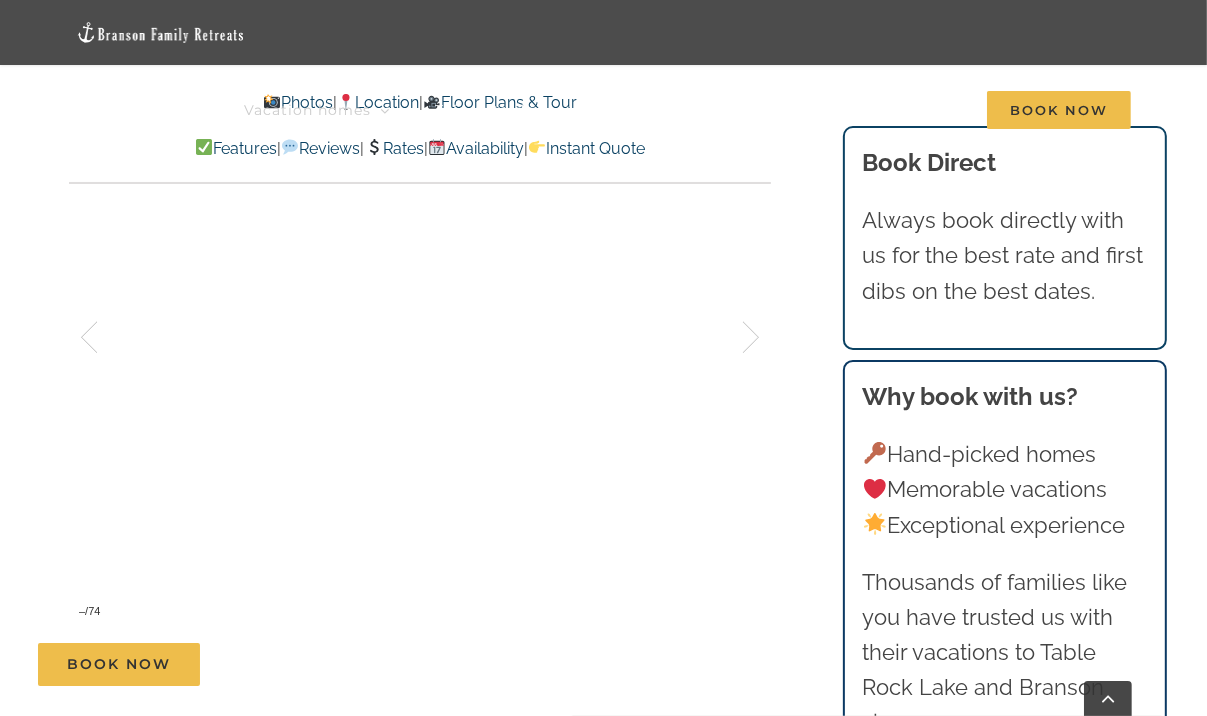 scroll, scrollTop: 1485, scrollLeft: 0, axis: vertical 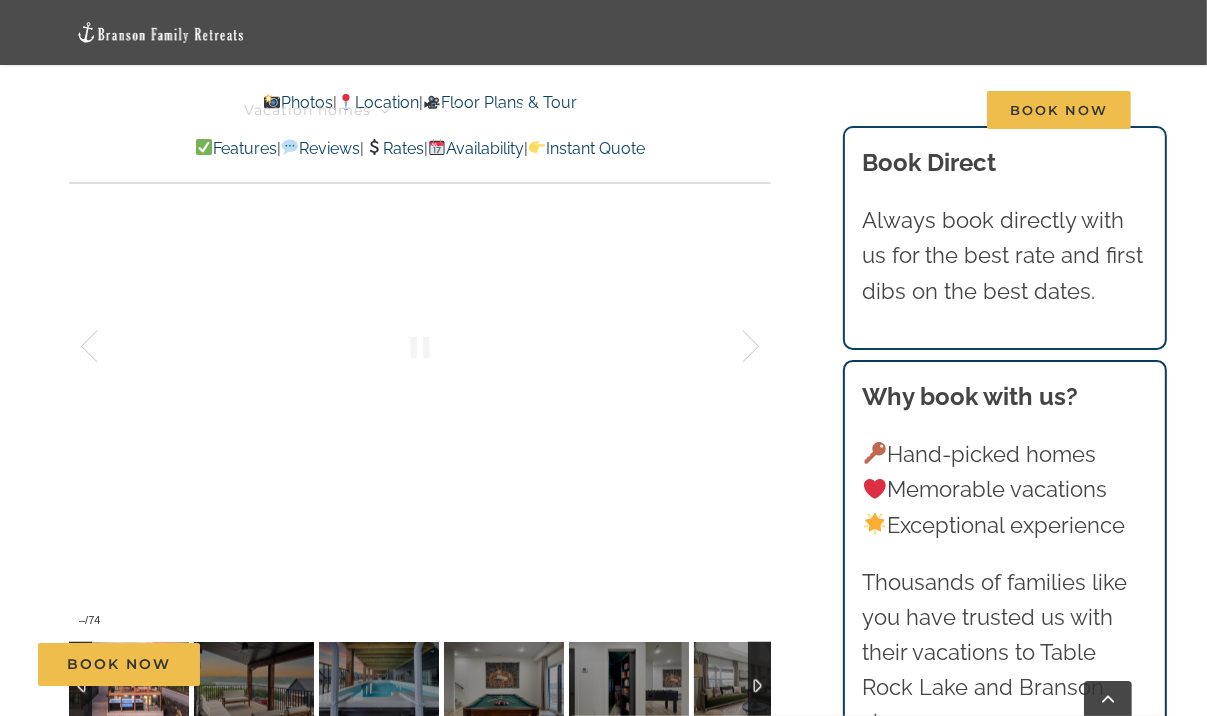 click on "Availability" at bounding box center [476, 148] 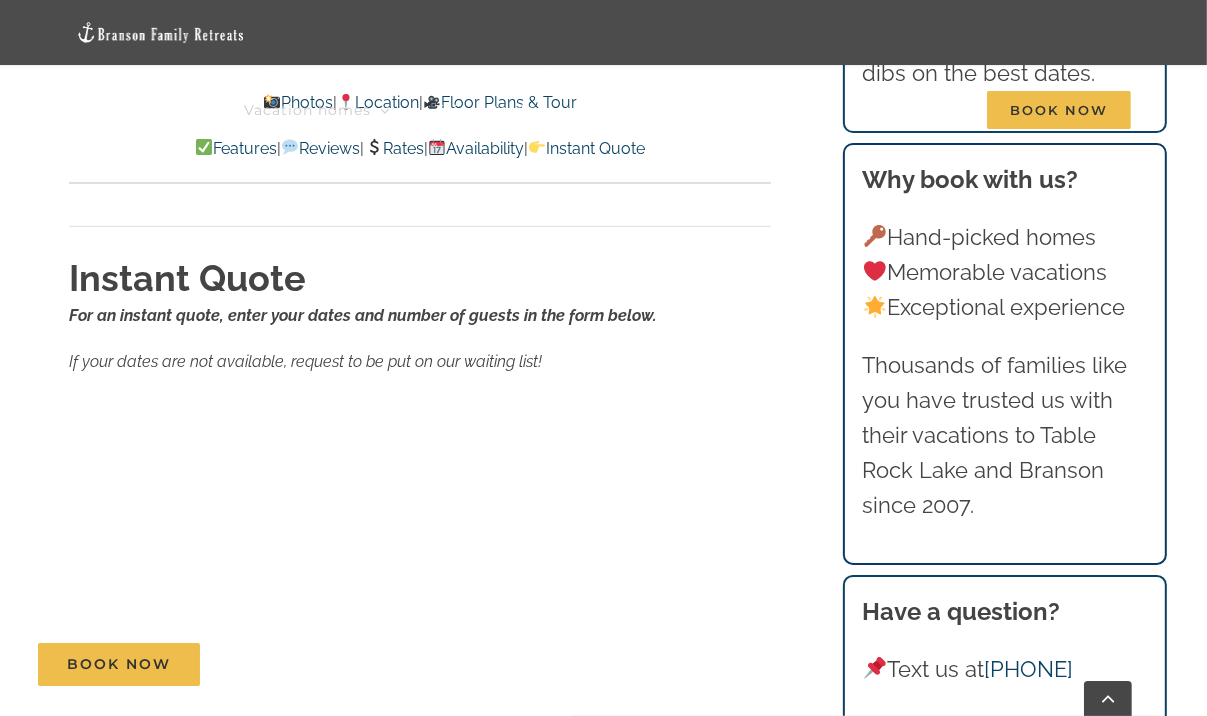 scroll, scrollTop: 12711, scrollLeft: 0, axis: vertical 